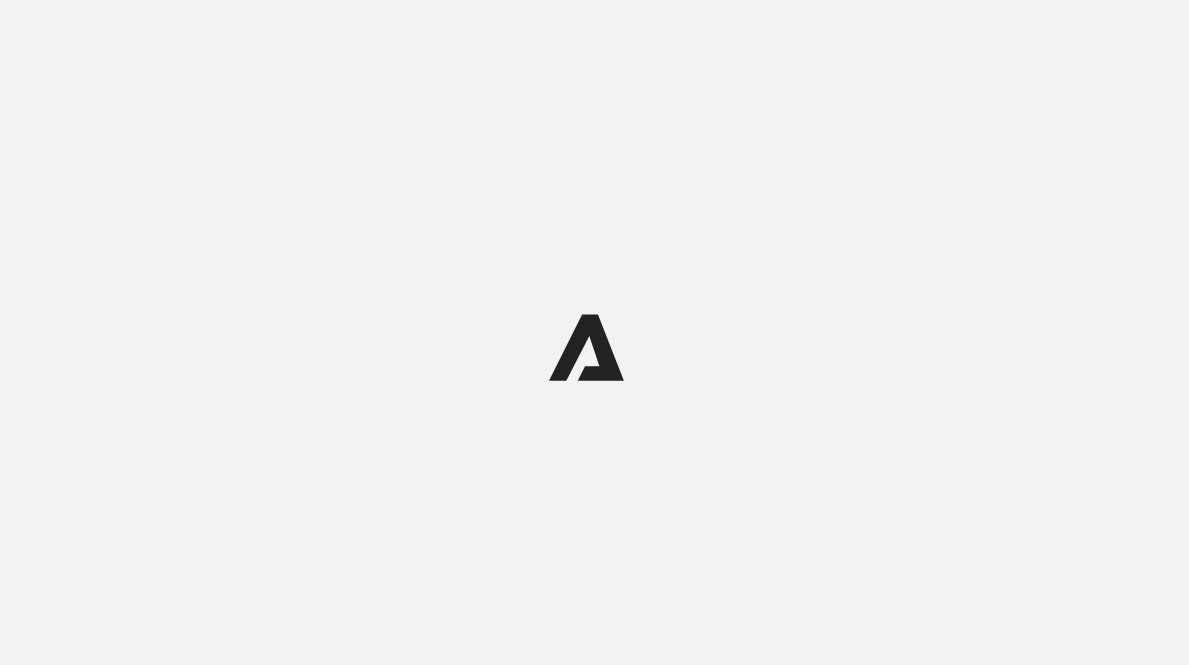 scroll, scrollTop: 0, scrollLeft: 0, axis: both 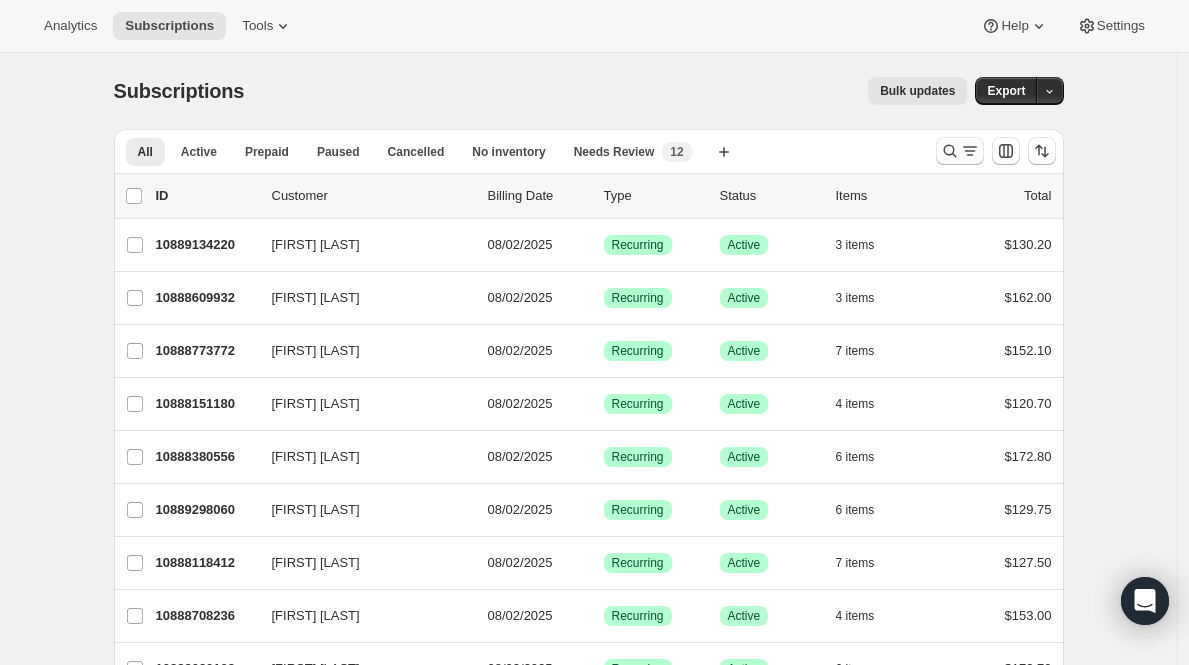 click 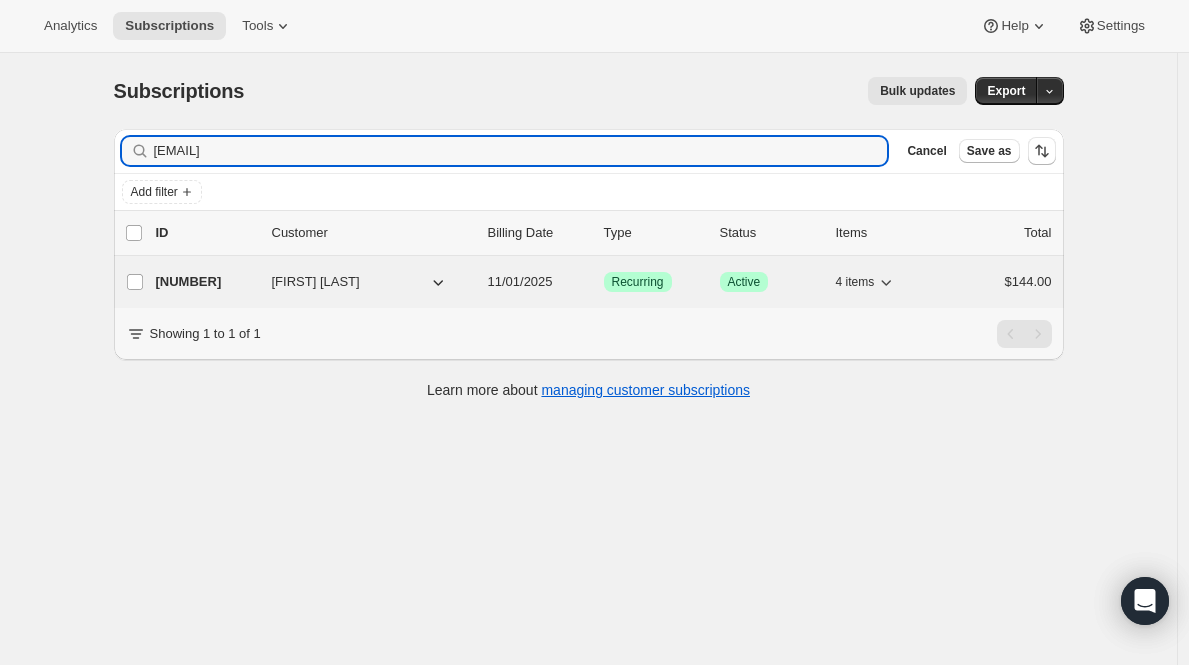 type on "prical02@yahoo.com" 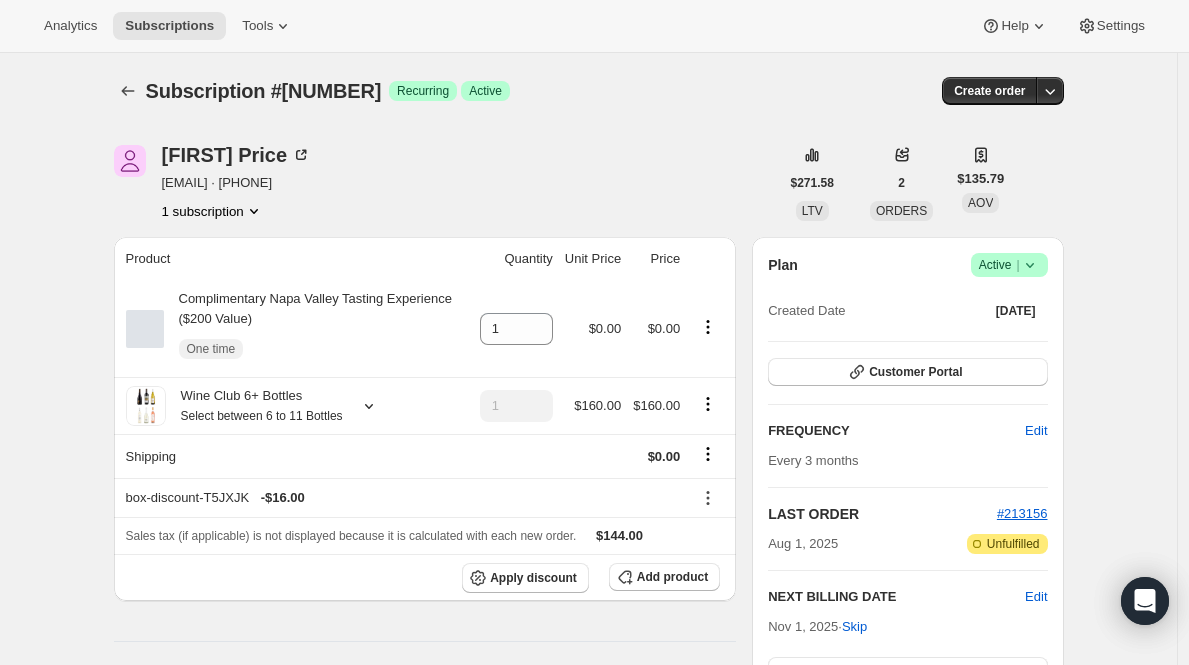 click on "Active |" at bounding box center [1009, 265] 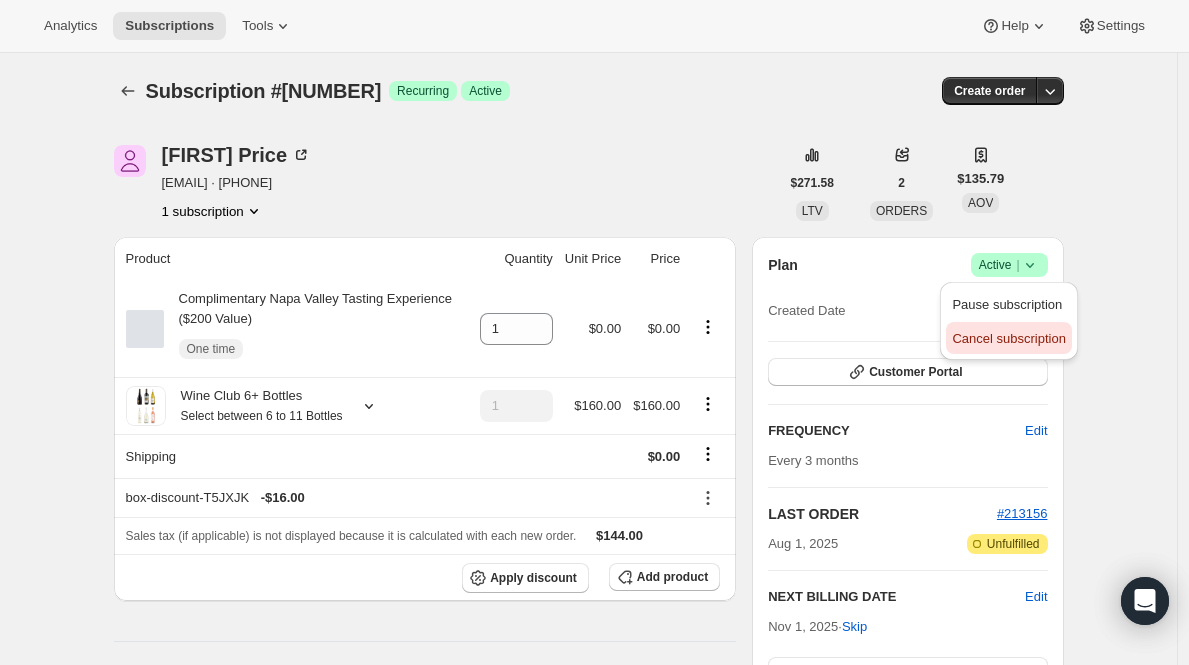 click on "Cancel subscription" at bounding box center [1008, 338] 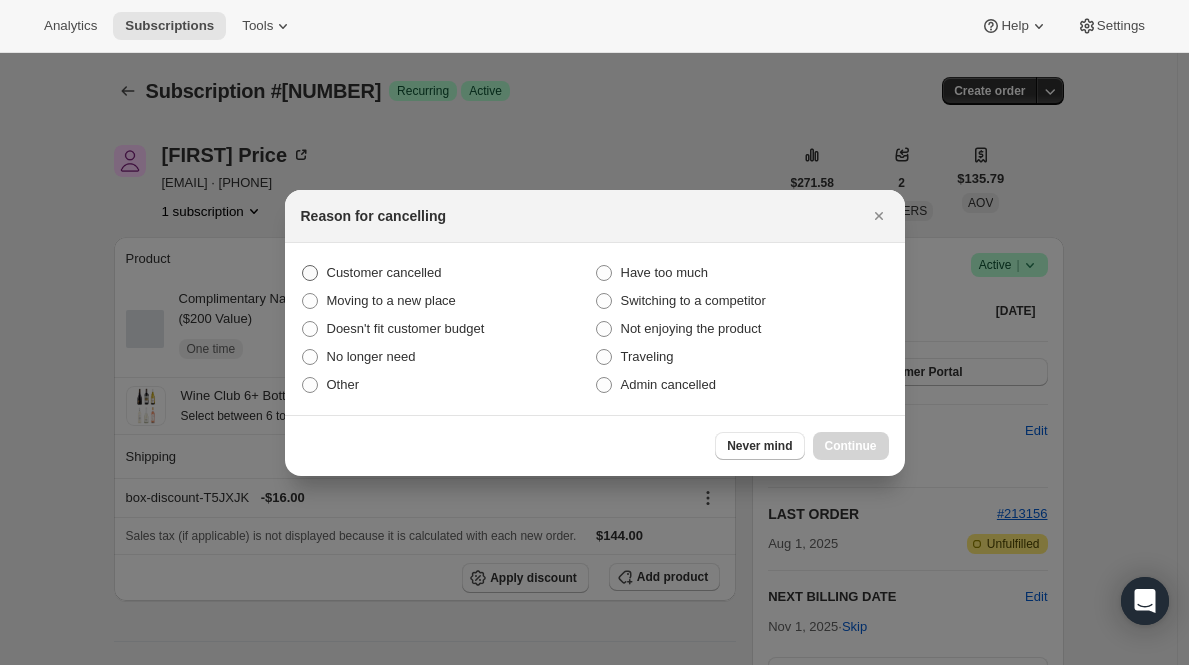 click on "Customer cancelled" at bounding box center (384, 272) 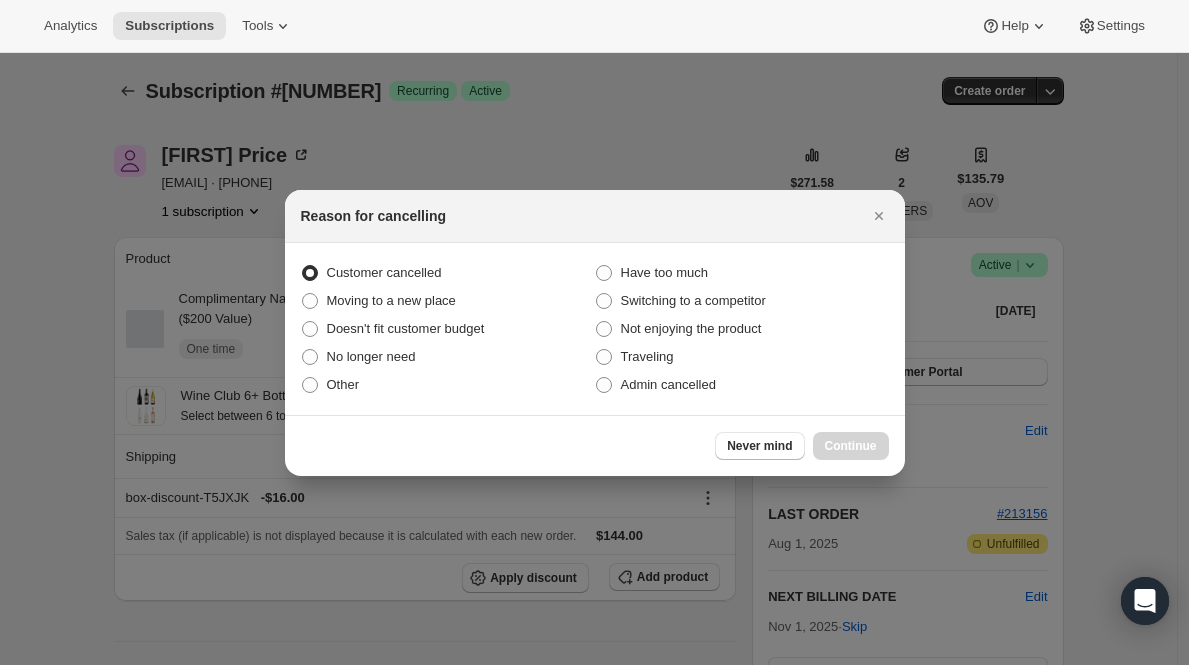 radio on "true" 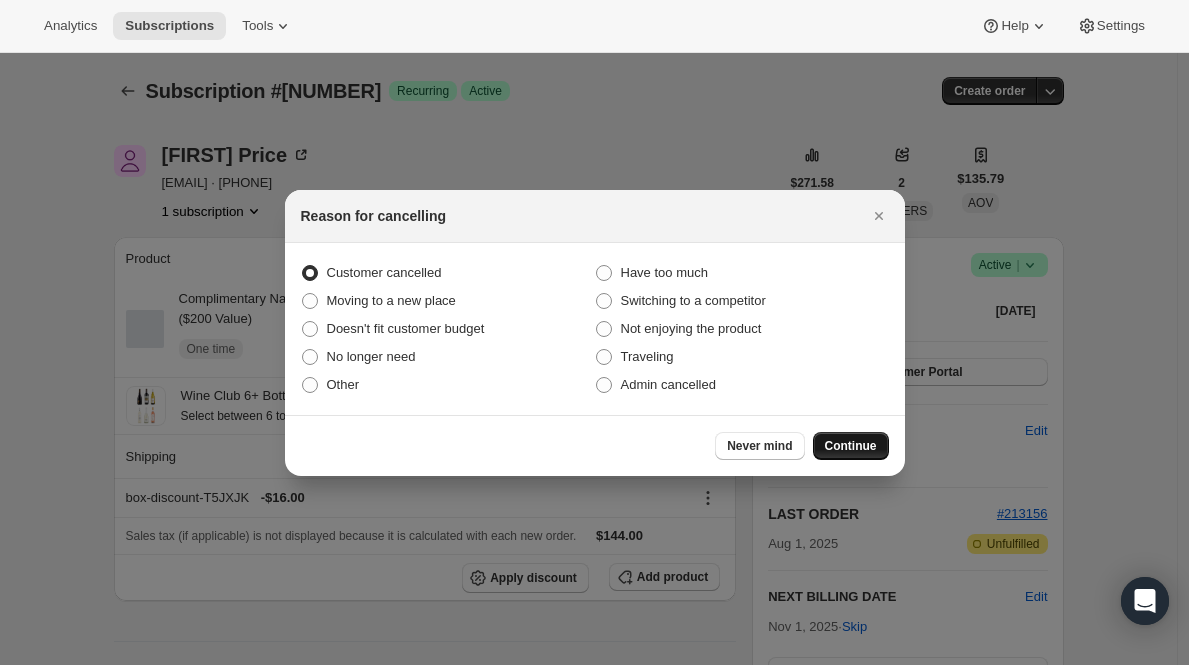 click on "Continue" at bounding box center (851, 446) 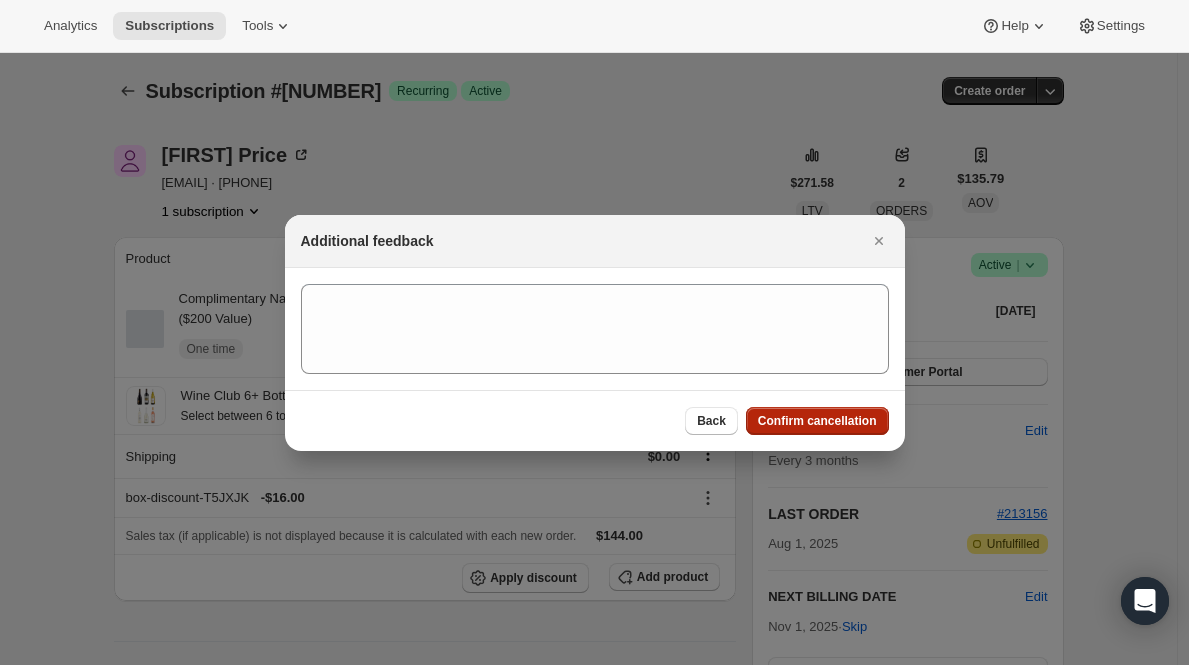 click on "Confirm cancellation" at bounding box center [817, 421] 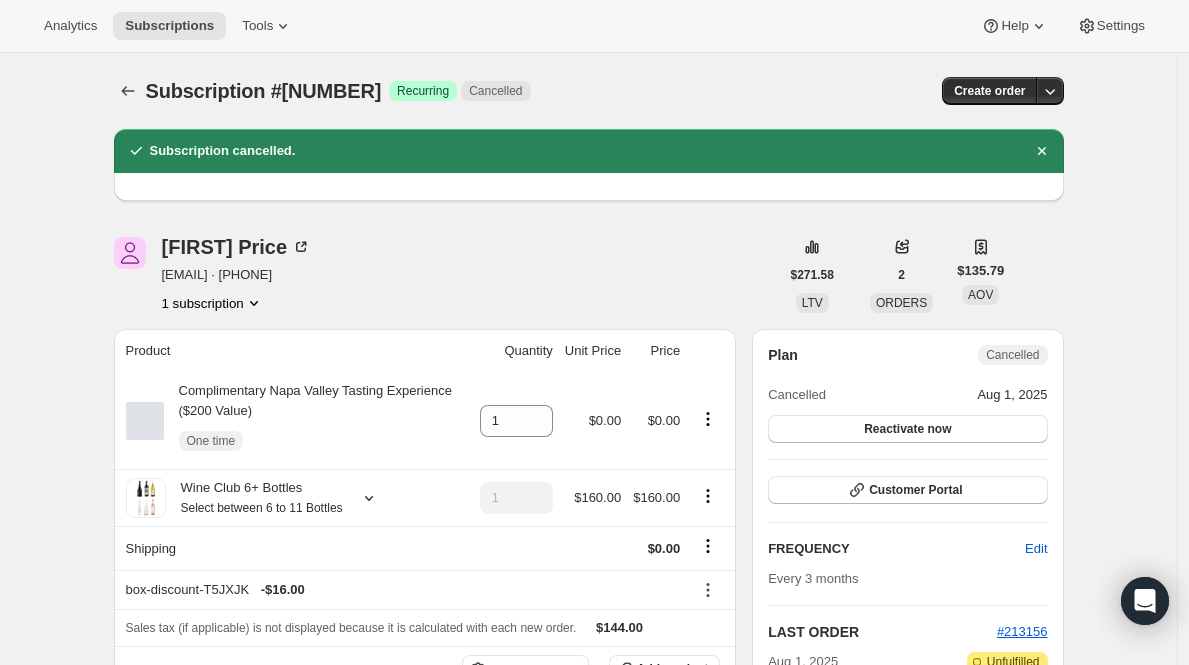 click on "Plan Cancelled Cancelled Aug 1, 2025 Reactivate now Customer Portal FREQUENCY Edit Every 3 months LAST ORDER #213156 Aug 1, 2025 Attention Incomplete Unfulfilled Batching Settings Add" at bounding box center (907, 543) 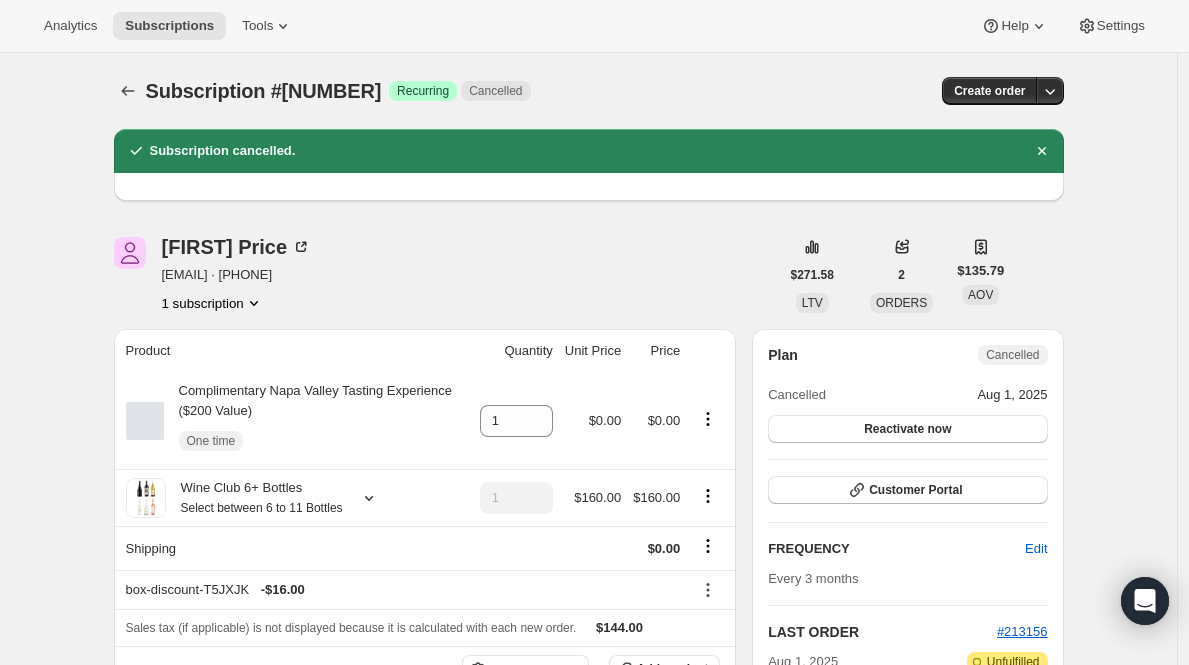 drag, startPoint x: 999, startPoint y: 635, endPoint x: 1070, endPoint y: 635, distance: 71 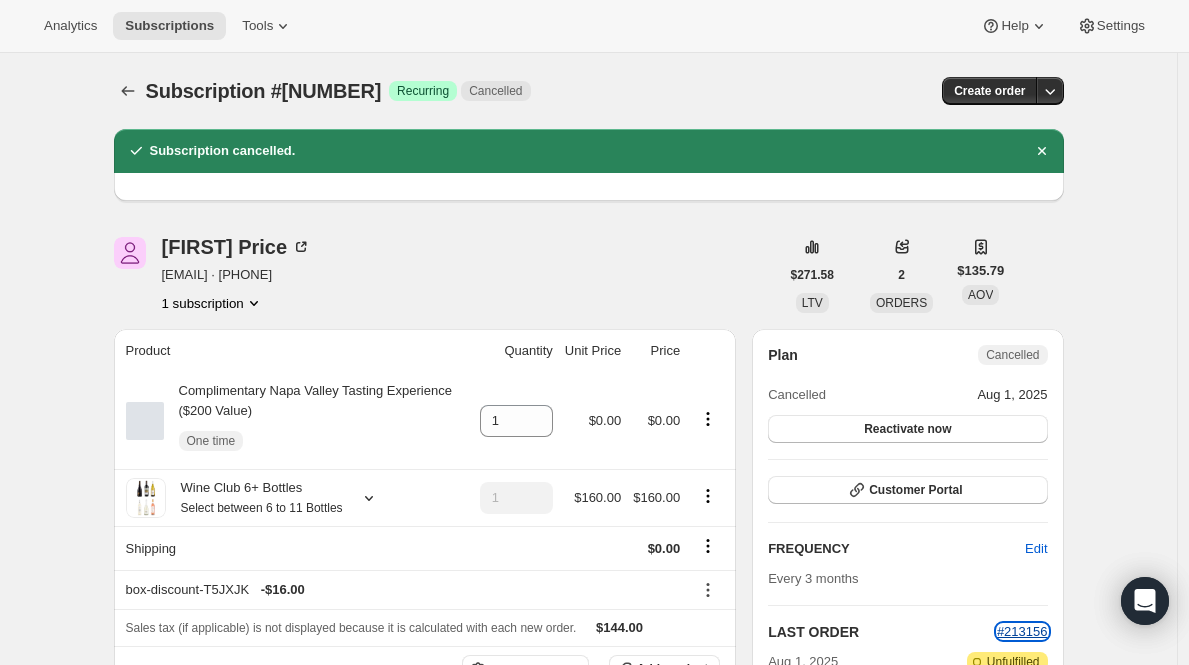 click on "#213156" at bounding box center (1022, 631) 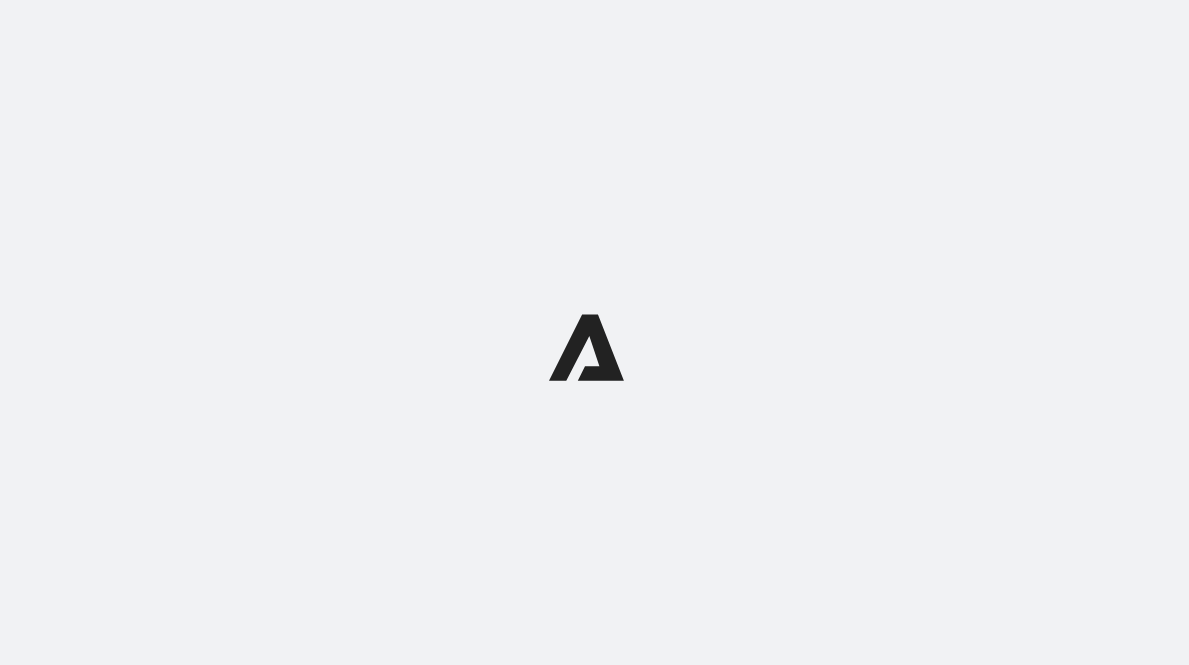 scroll, scrollTop: 0, scrollLeft: 0, axis: both 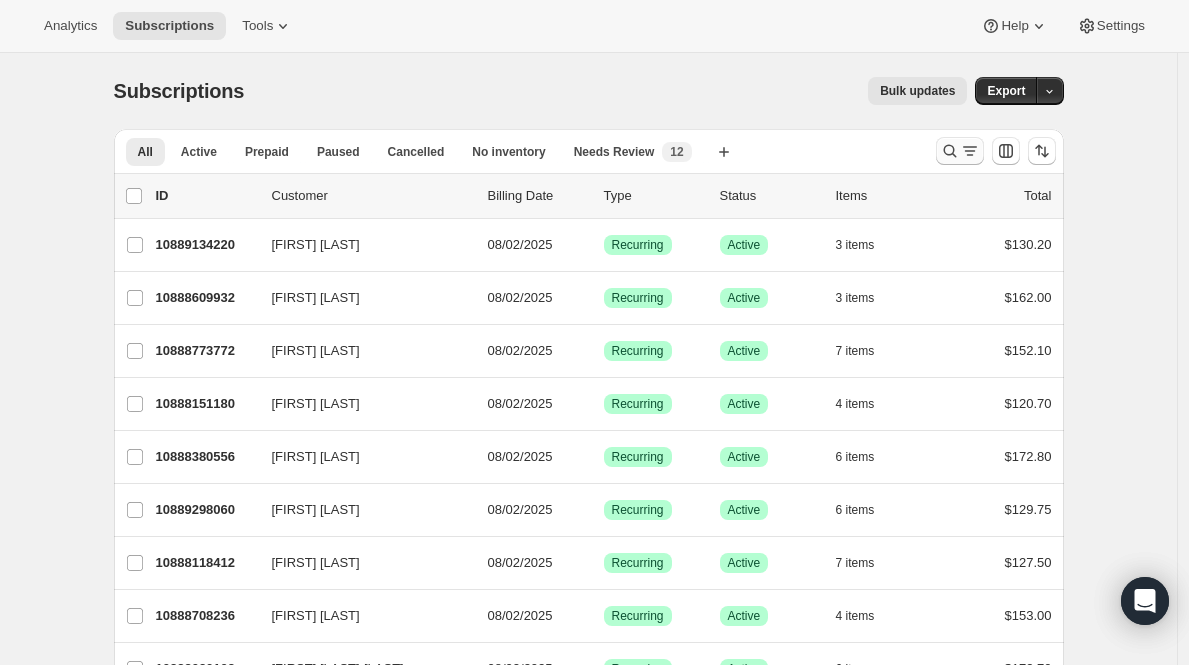 click 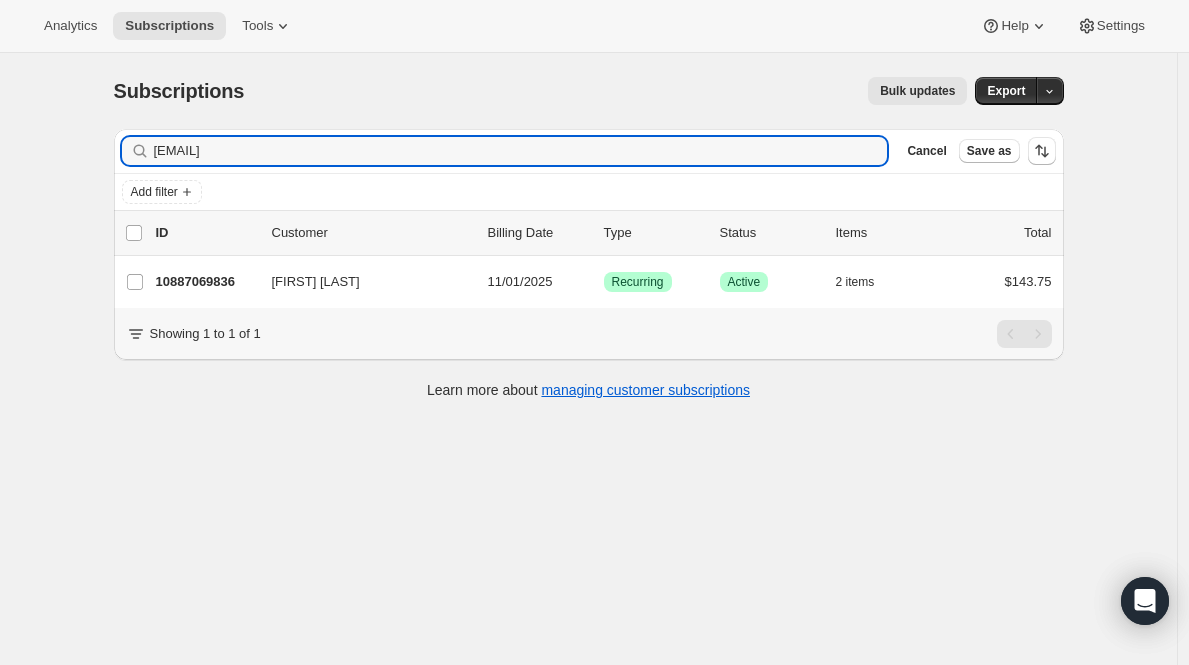 type on "[EMAIL]" 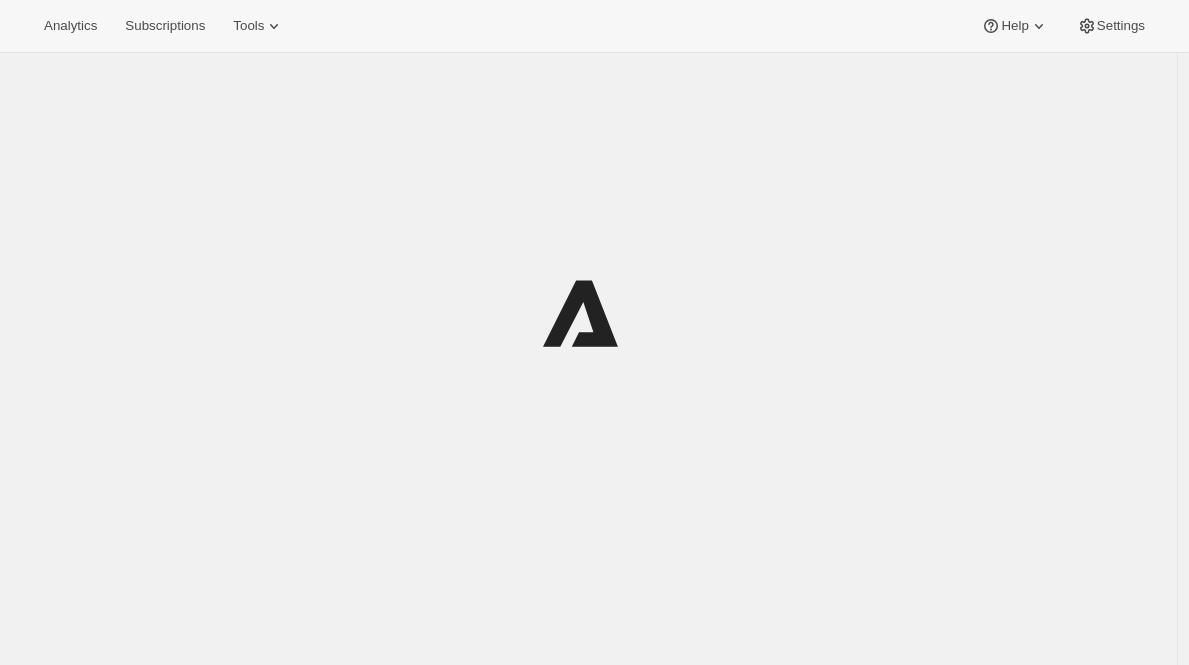 scroll, scrollTop: 0, scrollLeft: 0, axis: both 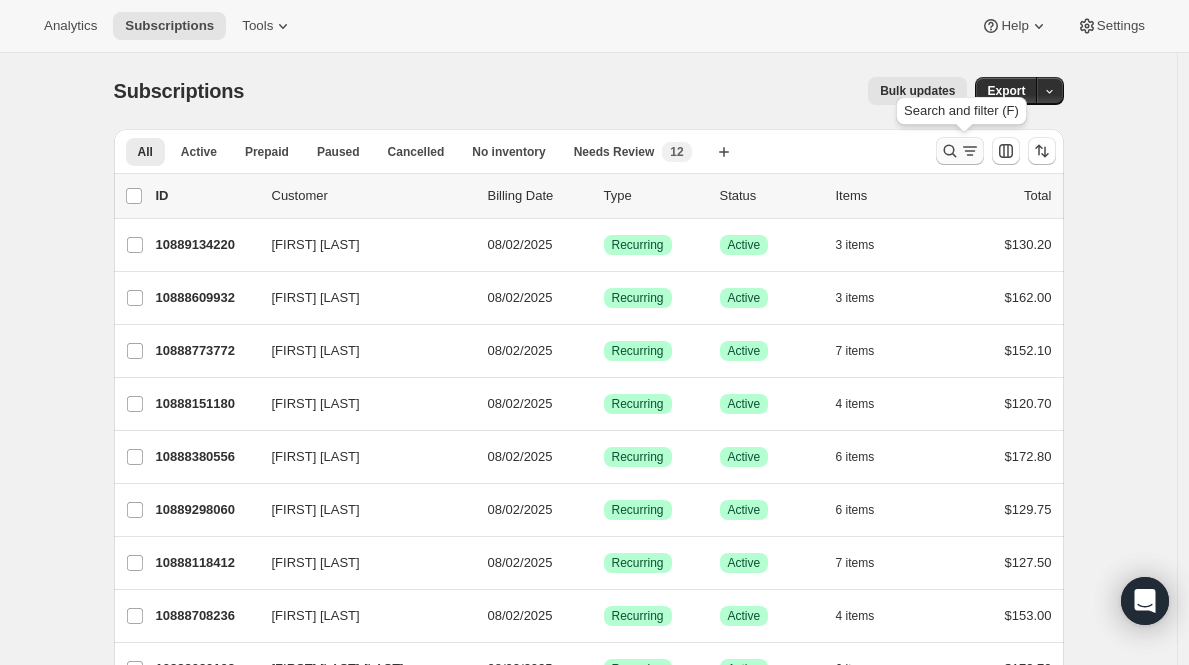 click 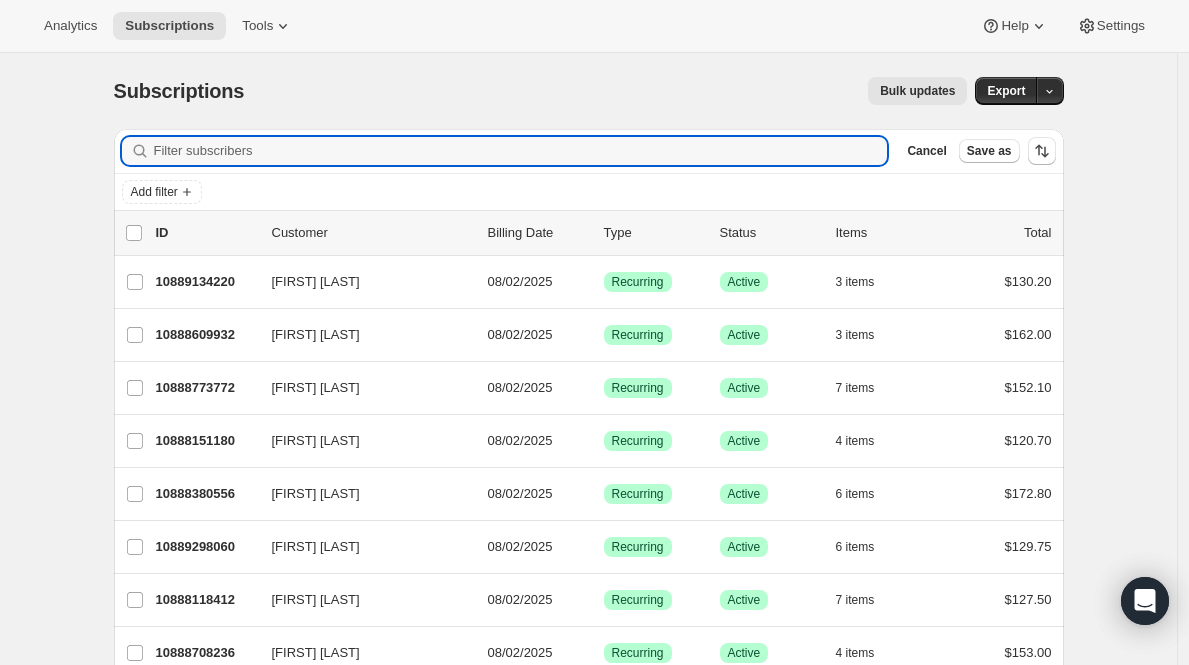 paste on "terron.kriswedding@gmail.com" 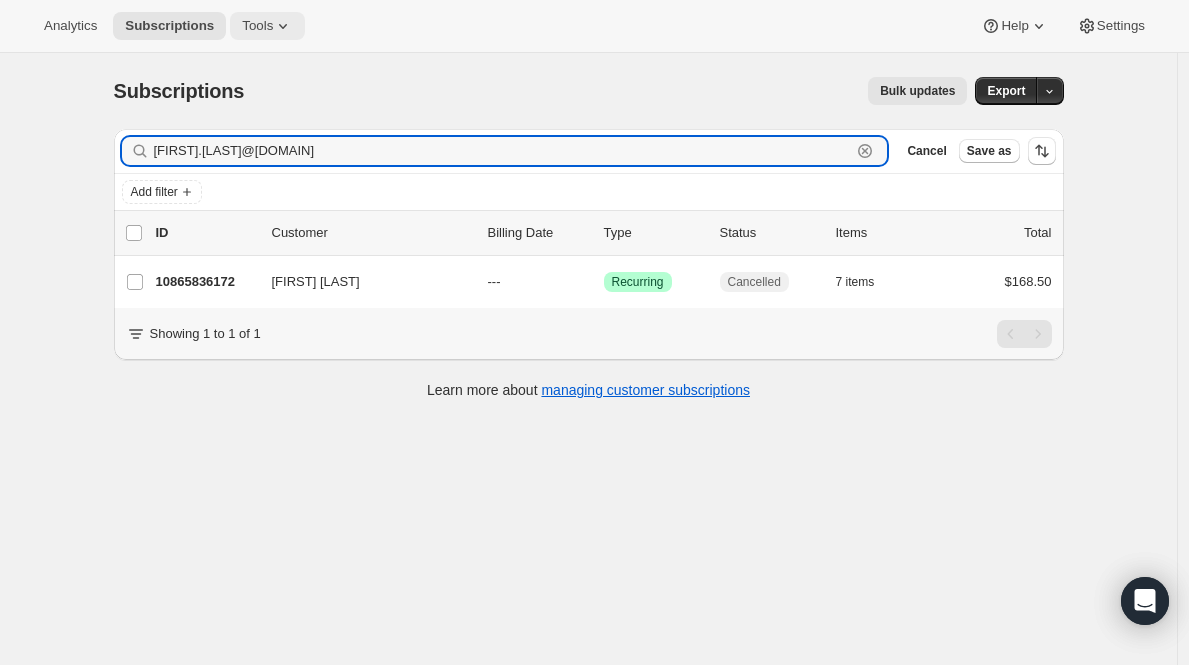 type on "terron.kriswedding@gmail.com" 